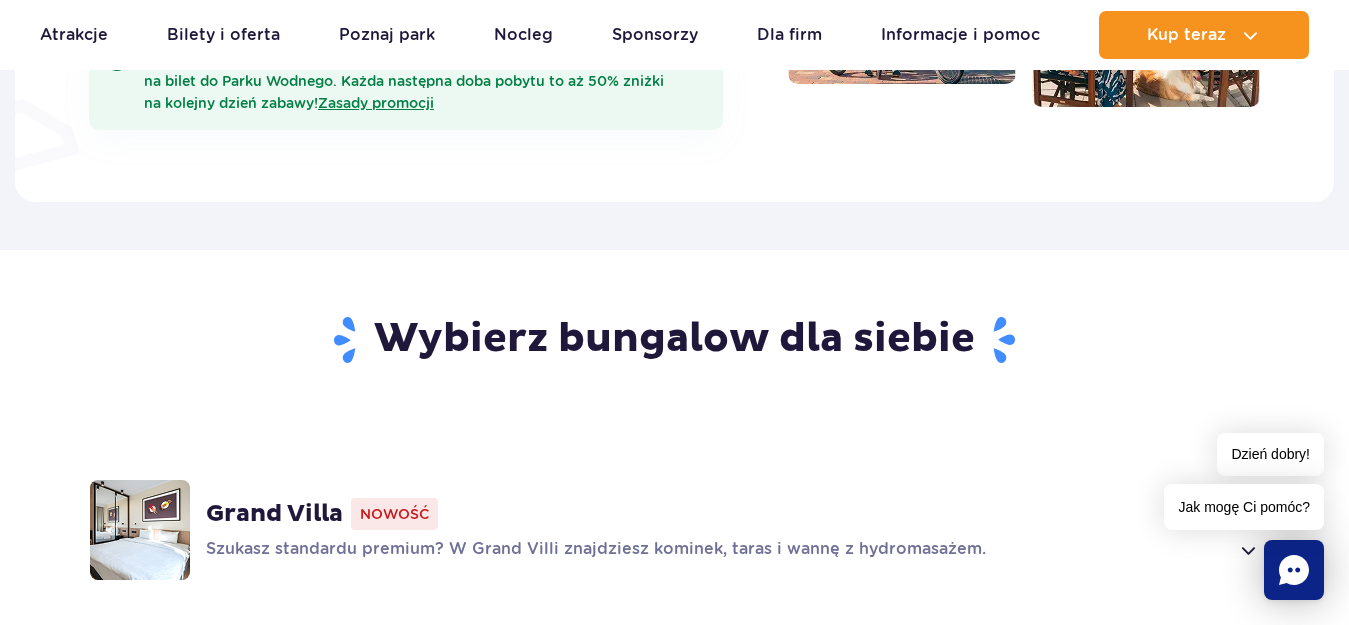 scroll, scrollTop: 1199, scrollLeft: 0, axis: vertical 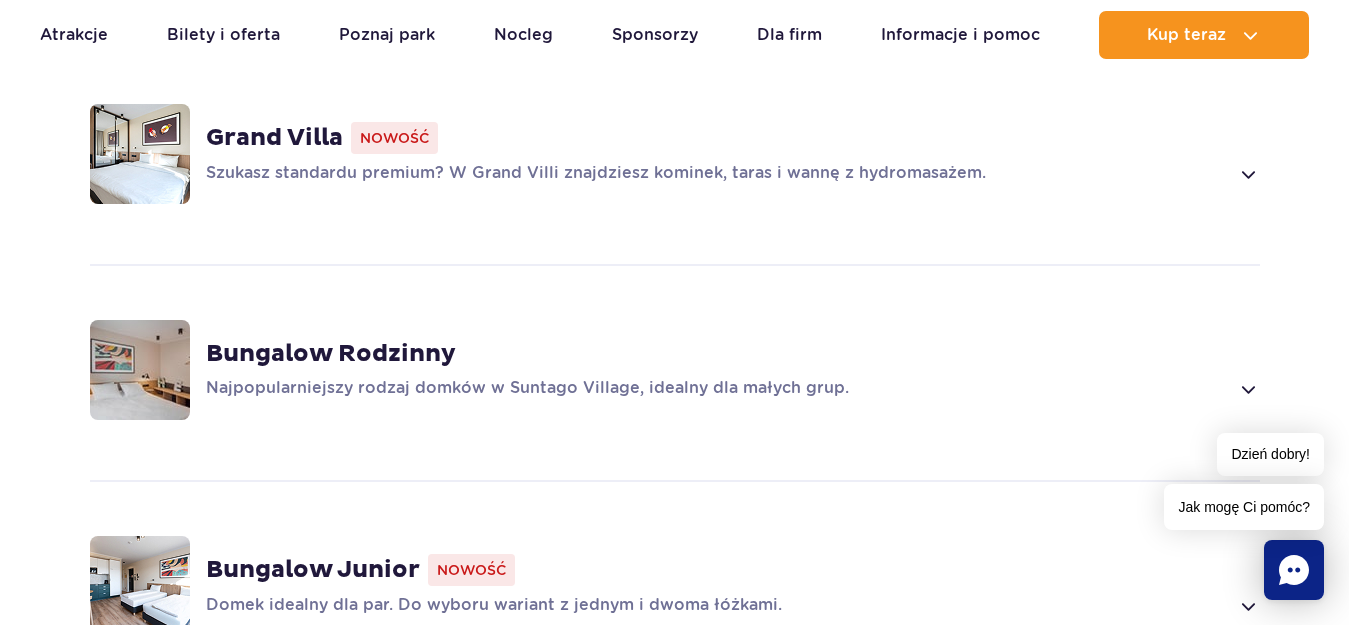 click at bounding box center [1247, 174] 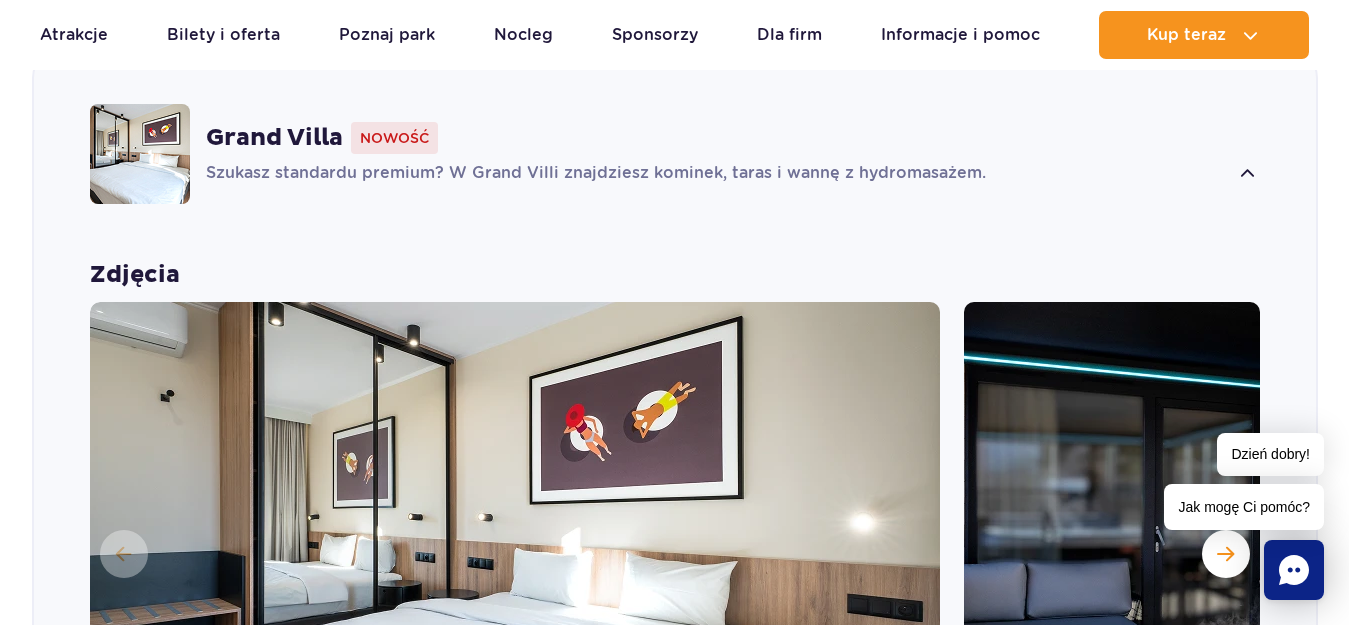 scroll, scrollTop: 1401, scrollLeft: 0, axis: vertical 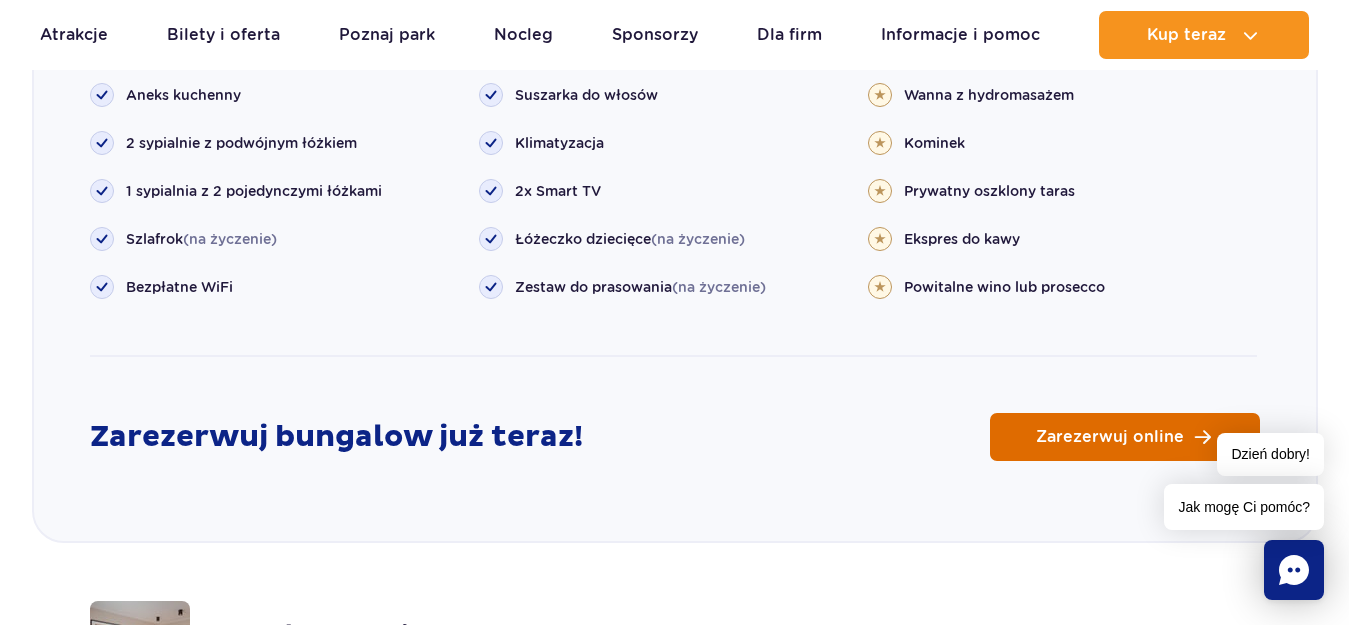 click on "Zarezerwuj online" at bounding box center [1110, 437] 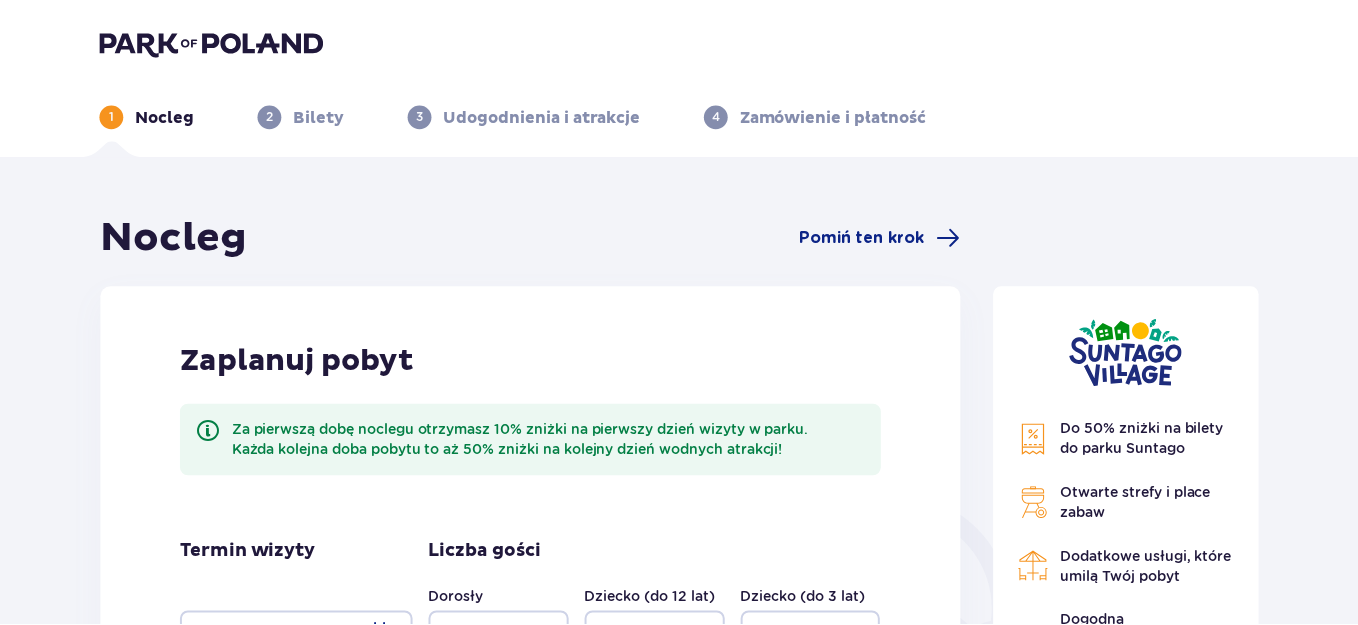 scroll, scrollTop: 0, scrollLeft: 0, axis: both 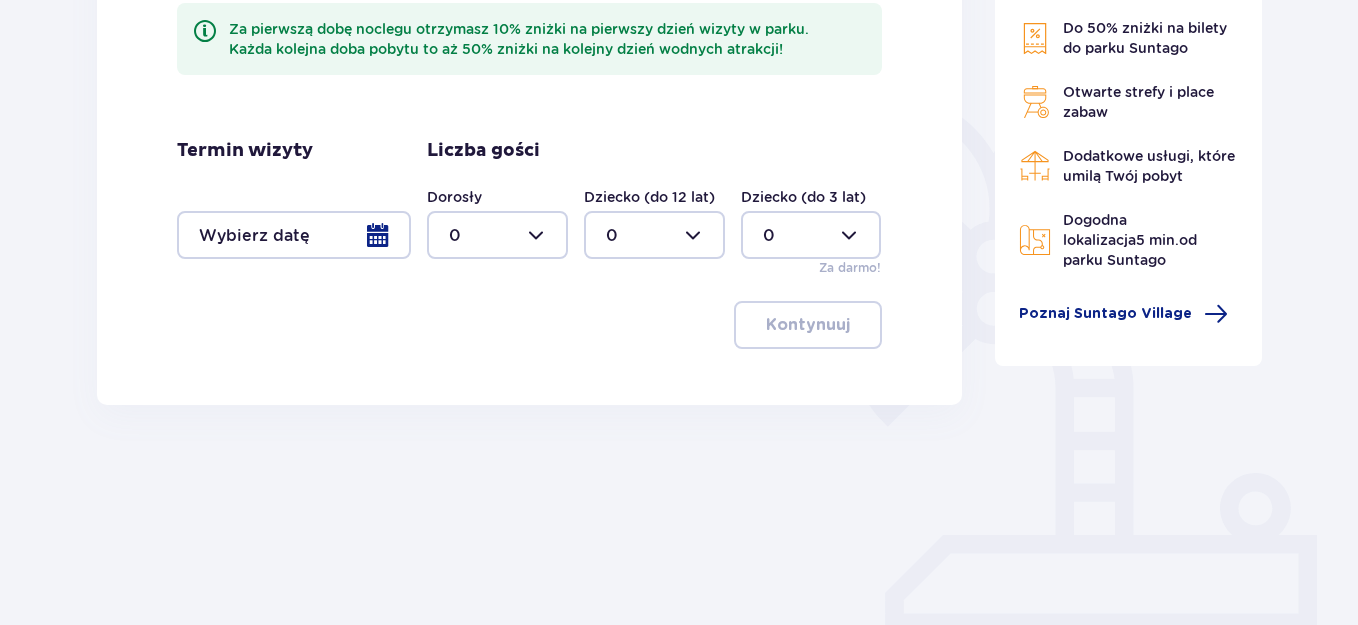 click at bounding box center (497, 235) 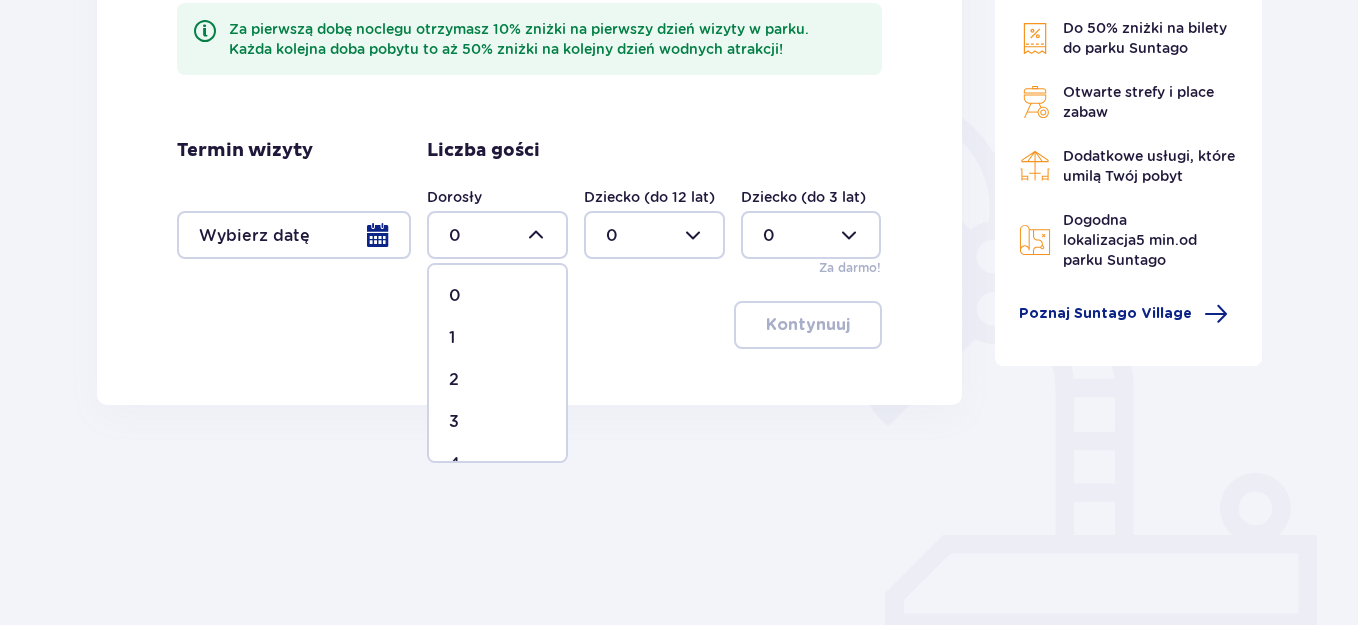 click on "2" at bounding box center [497, 380] 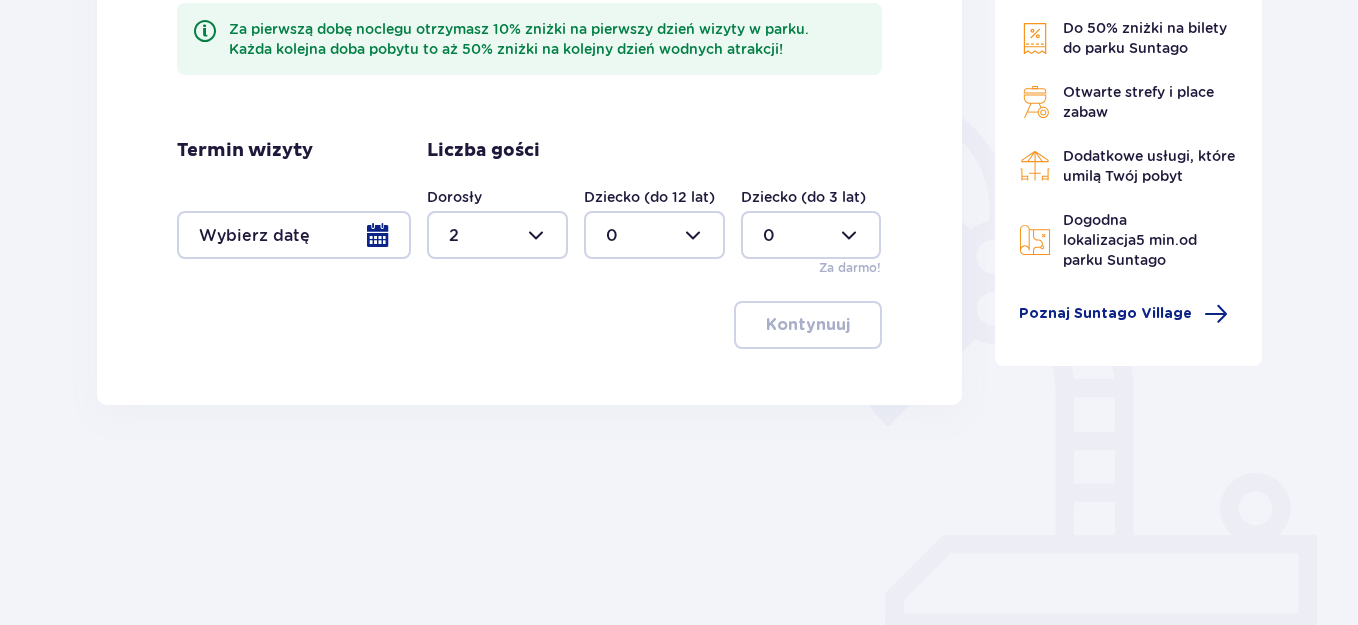 click at bounding box center [497, 235] 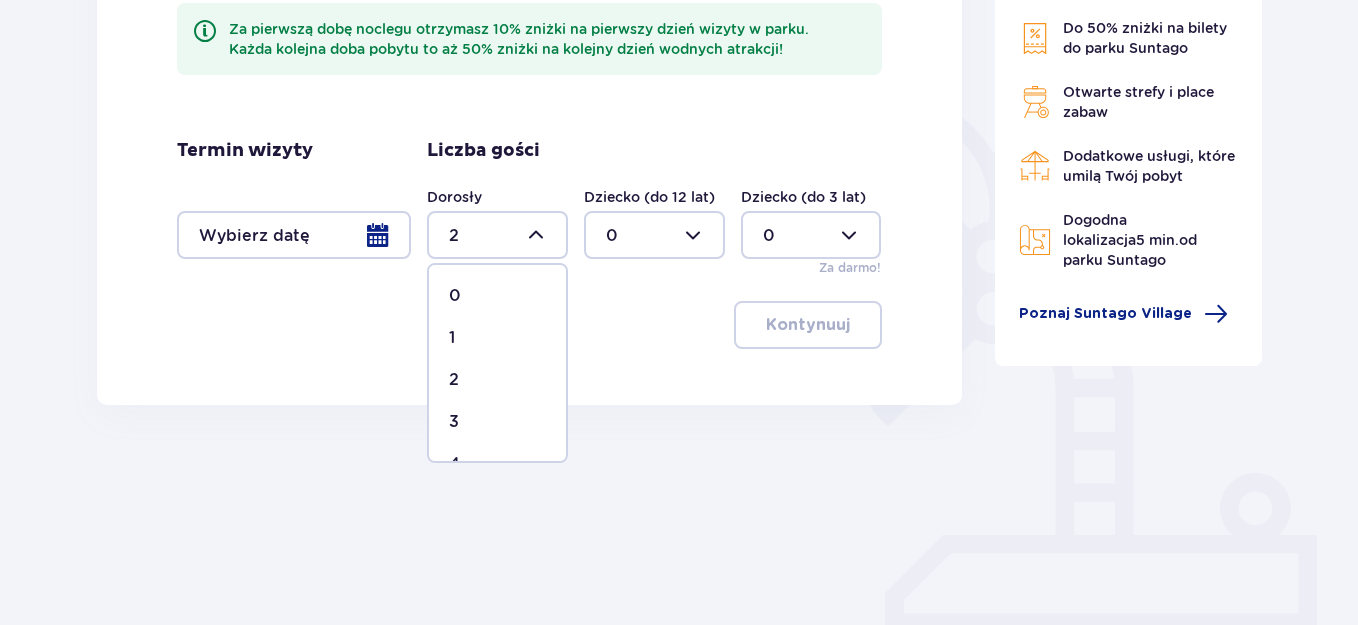 click on "3" at bounding box center [454, 422] 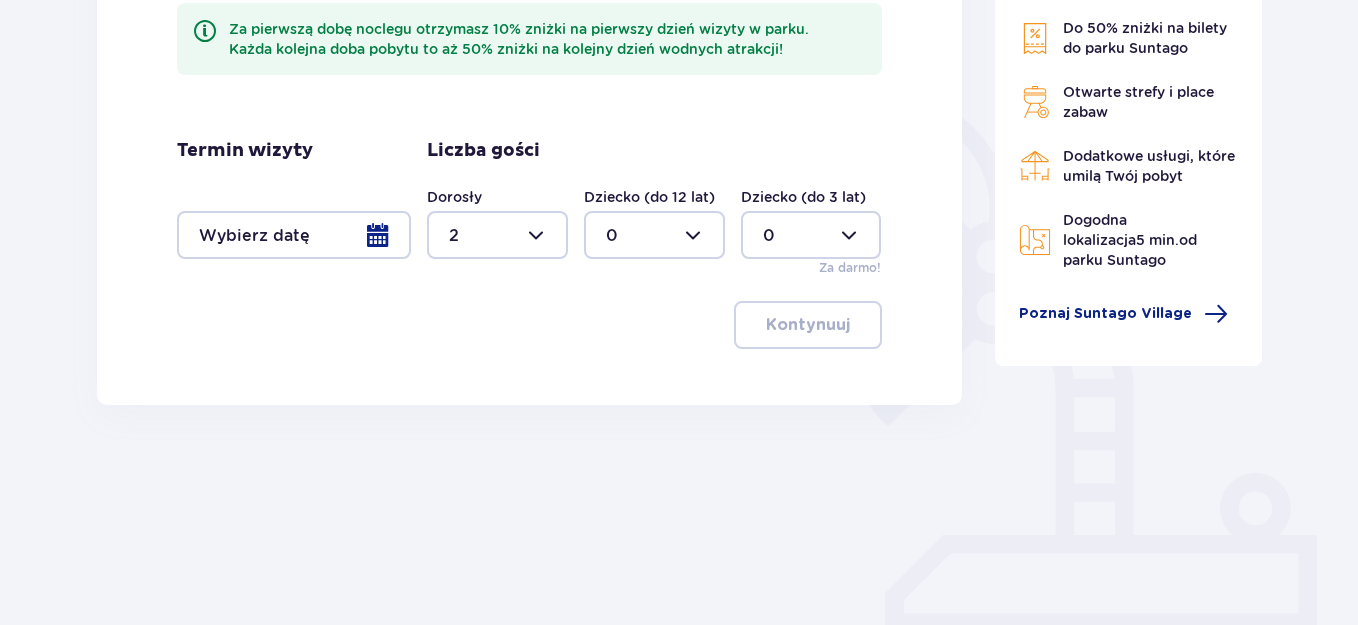 type on "3" 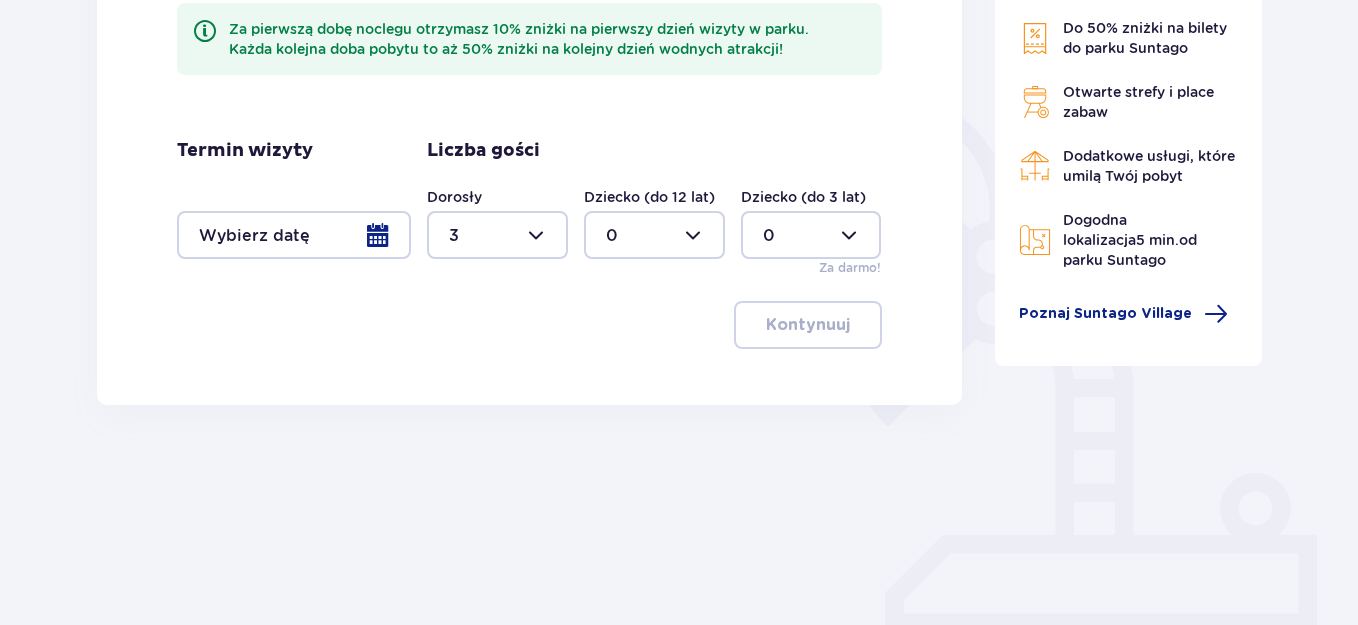 click at bounding box center (294, 235) 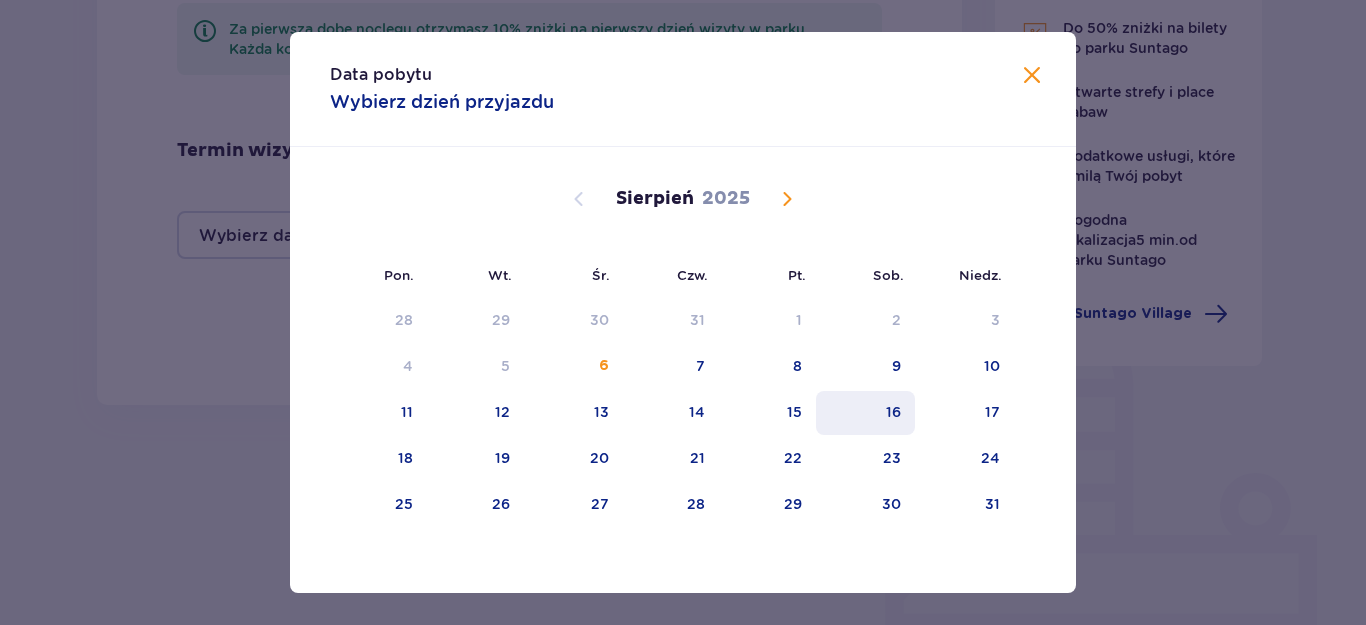 click on "16" at bounding box center [893, 412] 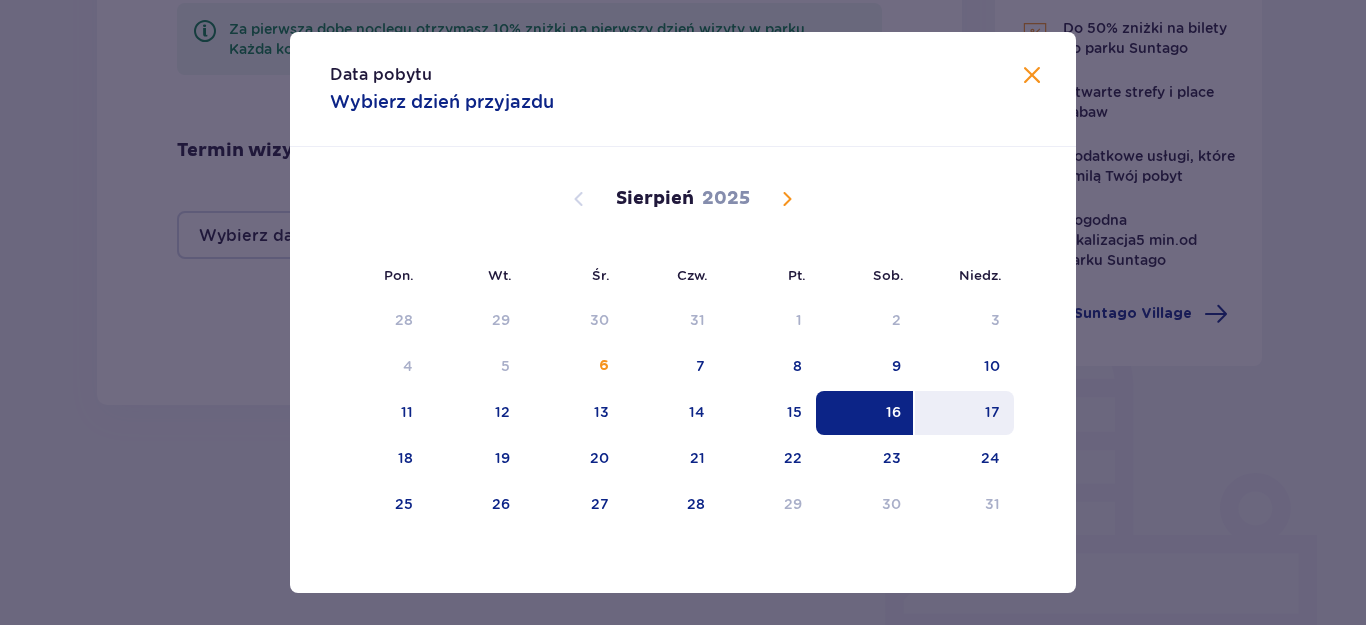 click on "17" at bounding box center [992, 412] 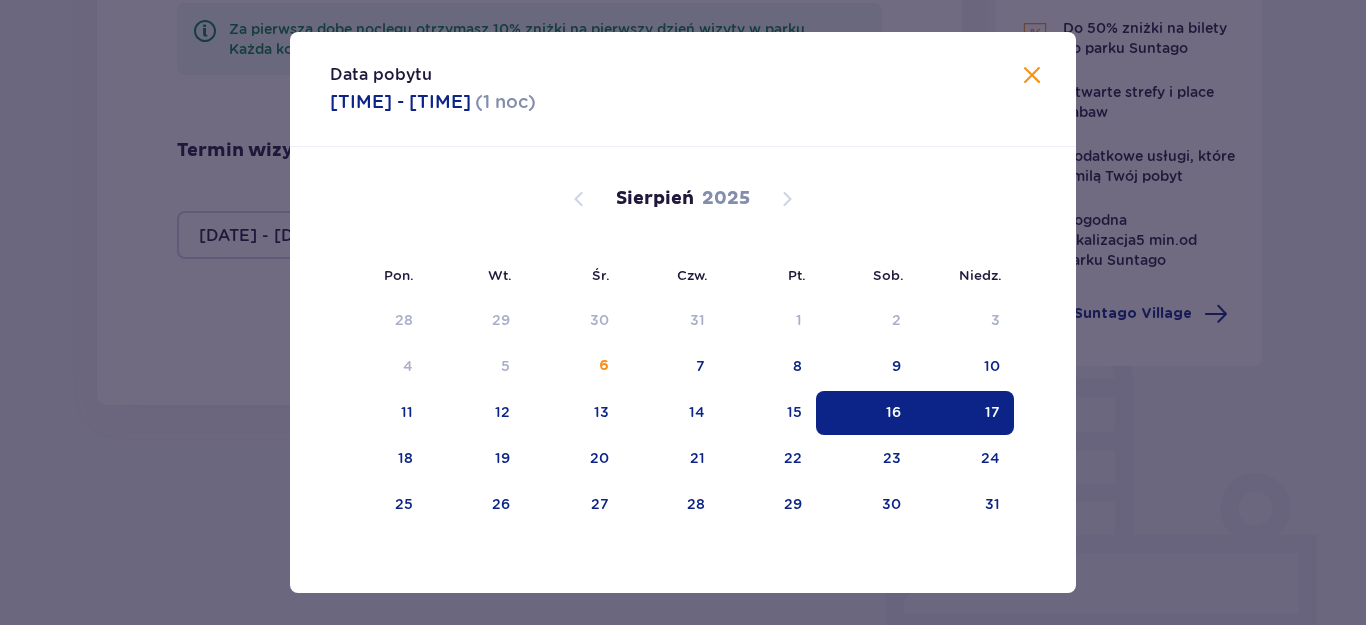 type on "16.08.25 - 17.08.25" 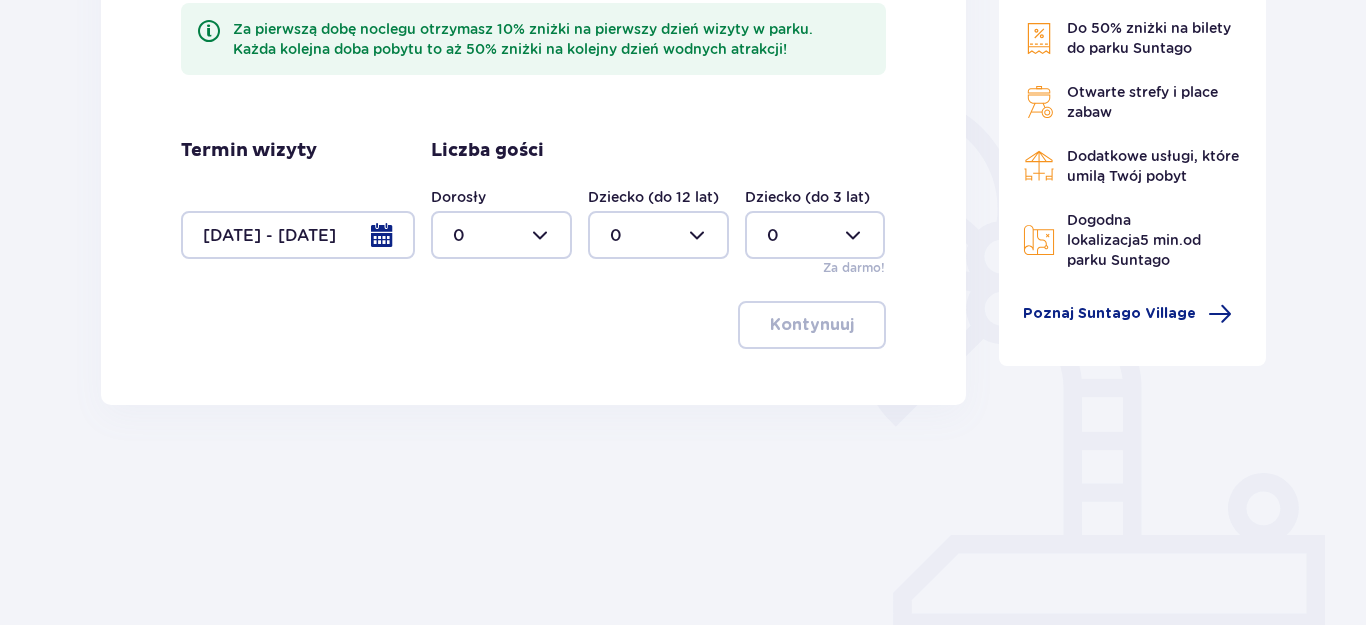 click on "Nocleg Pomiń ten krok Zaplanuj pobyt Za pierwszą dobę noclegu otrzymasz 10% zniżki na pierwszy dzień wizyty w parku. Każda kolejna doba pobytu to aż 50% zniżki na kolejny dzień wodnych atrakcji! Termin wizyty 16.08.25 - 17.08.25 Liczba gości Dorosły   0 Dziecko (do 12 lat)   0 Dziecko (do 3 lat)   0 Za darmo! Kontynuuj" at bounding box center [533, 210] 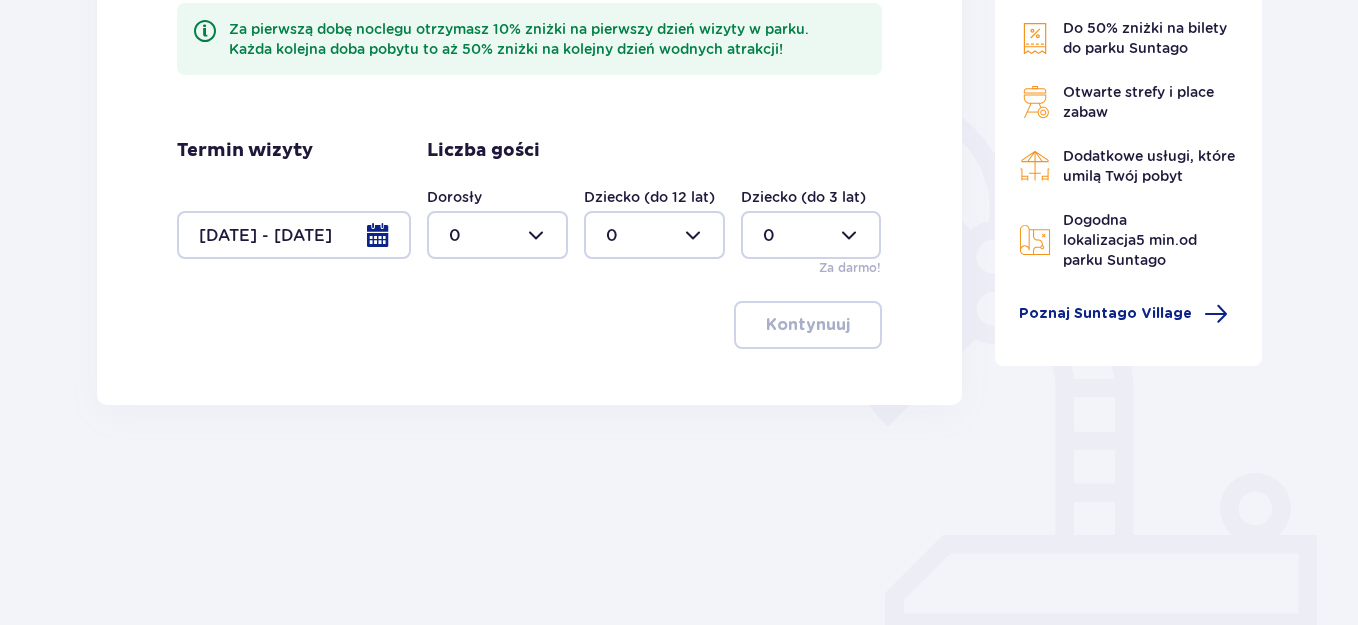 click at bounding box center (294, 235) 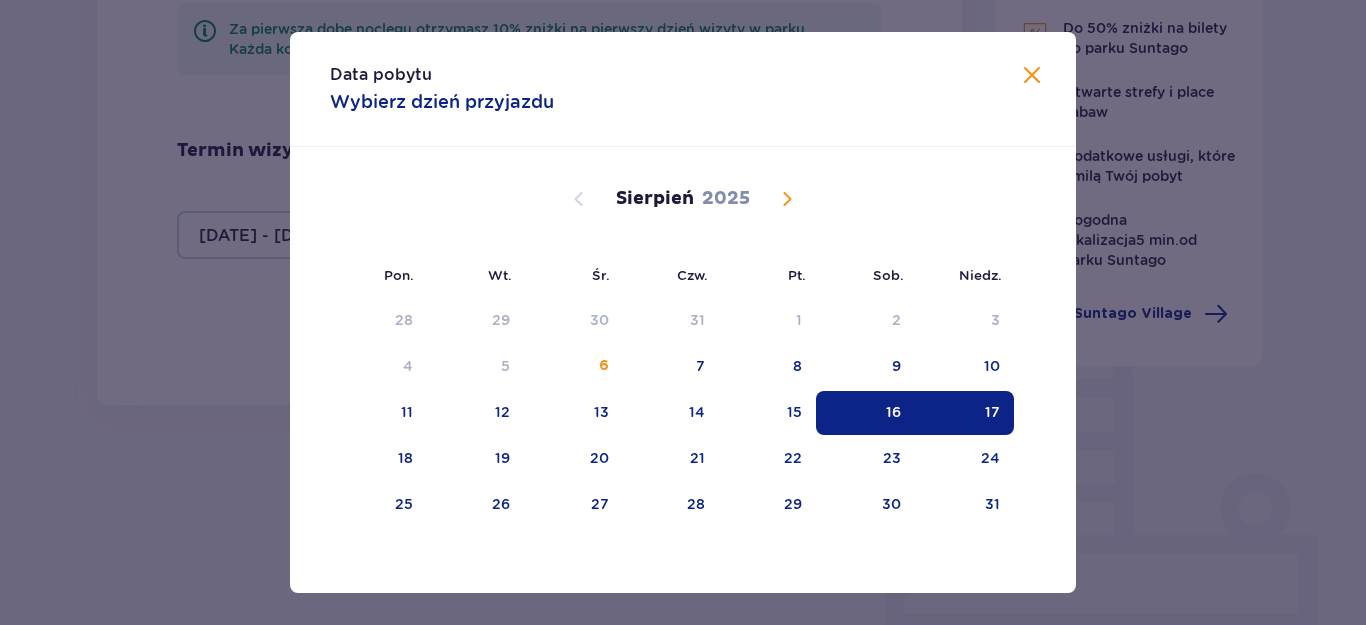 click on "17" at bounding box center [992, 412] 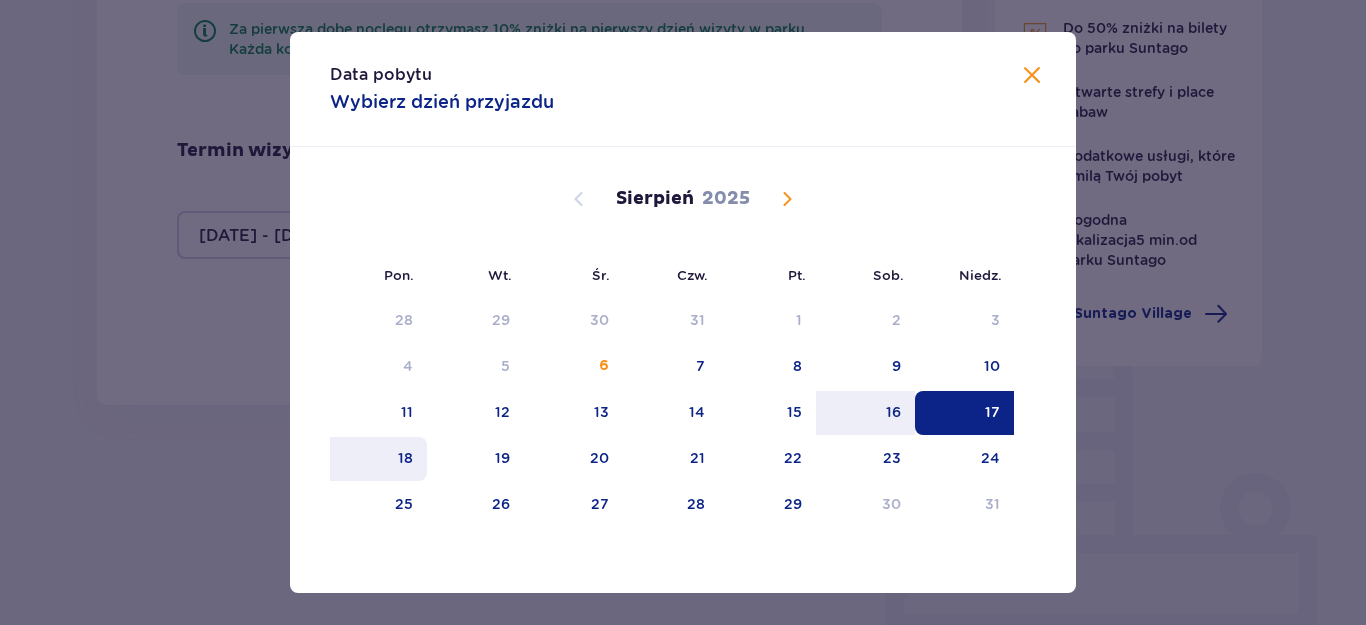 click on "18" at bounding box center (405, 458) 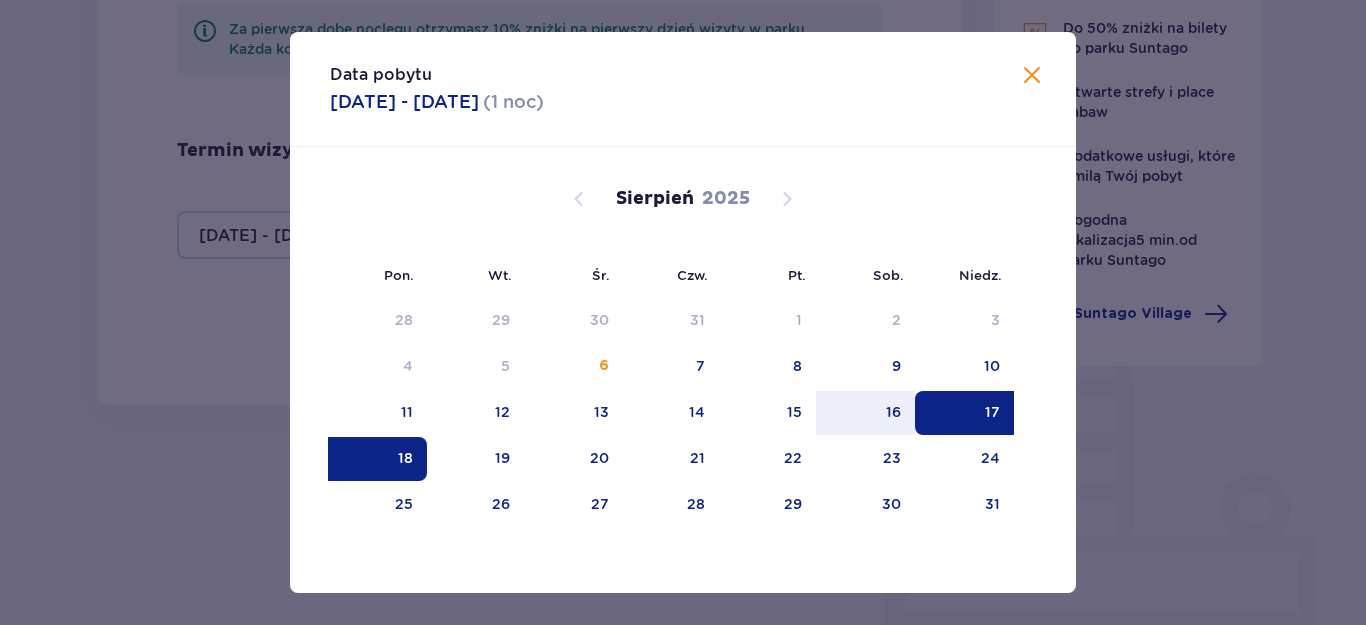 type on "17.08.25 - 18.08.25" 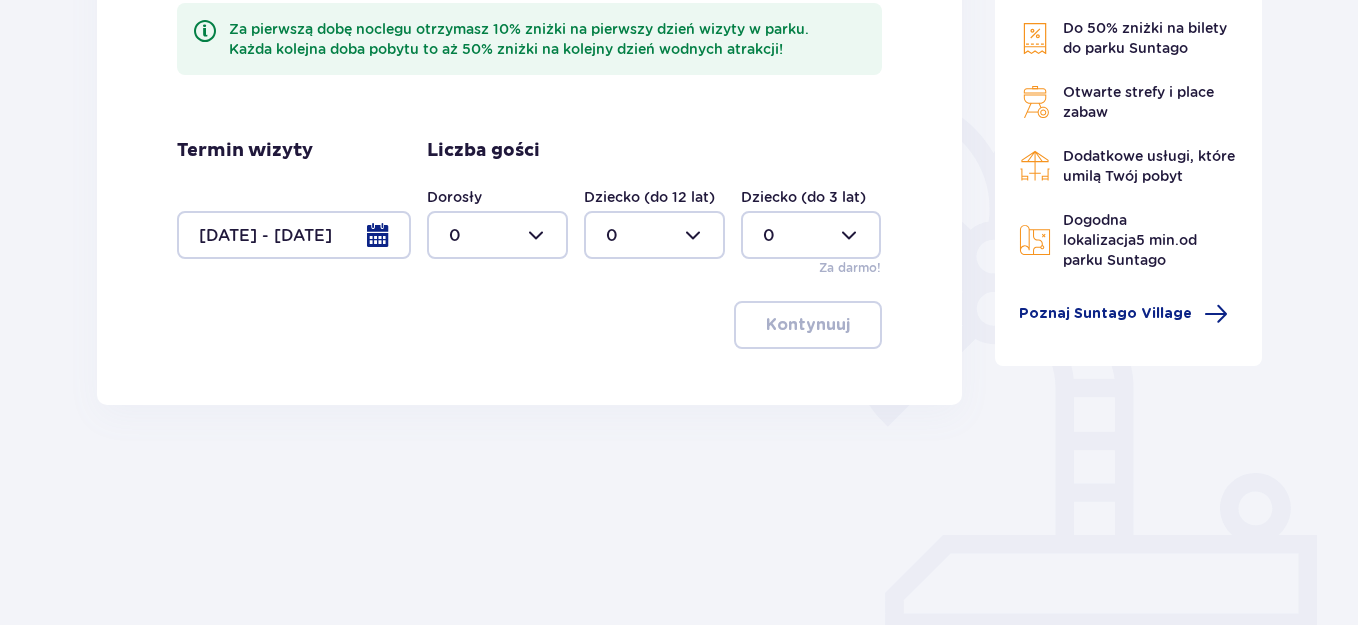 click at bounding box center [497, 235] 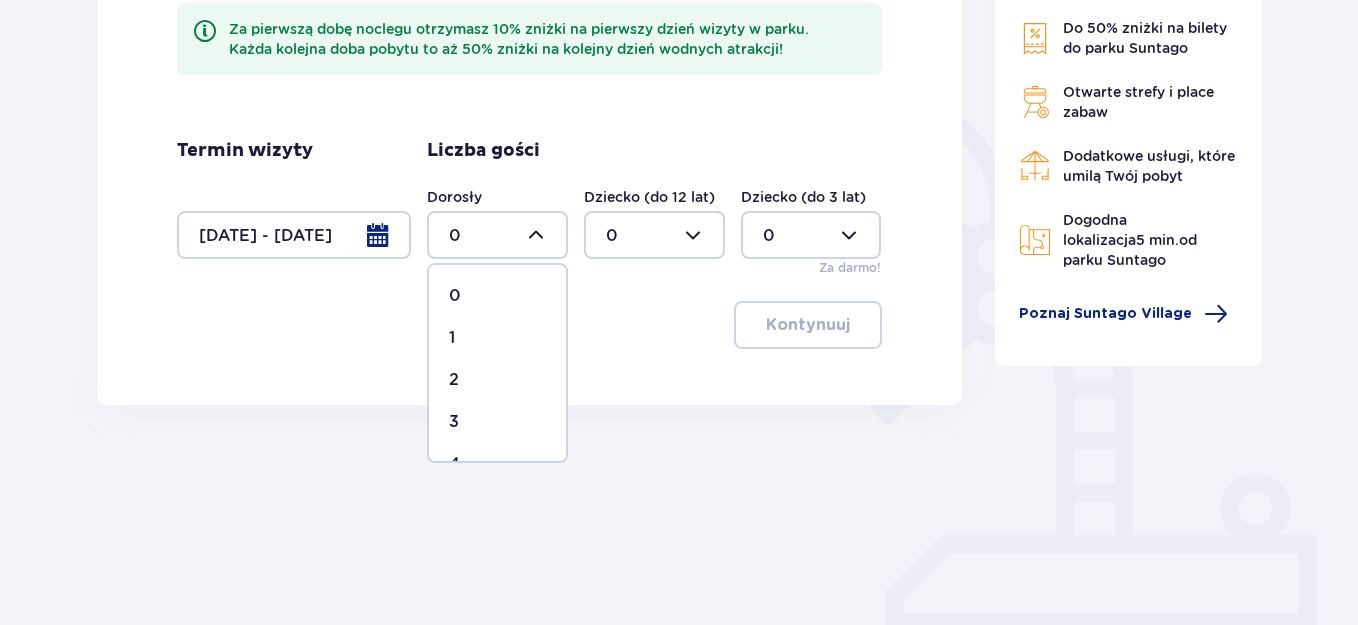 click on "3" at bounding box center [454, 422] 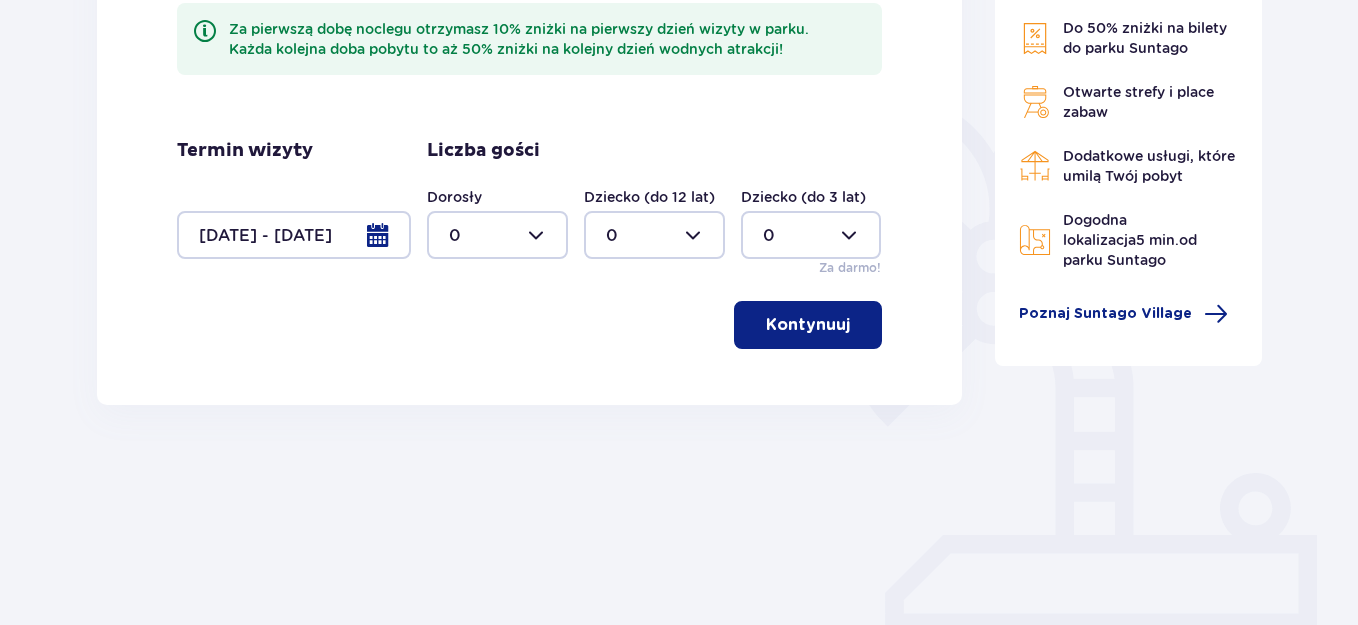 type on "3" 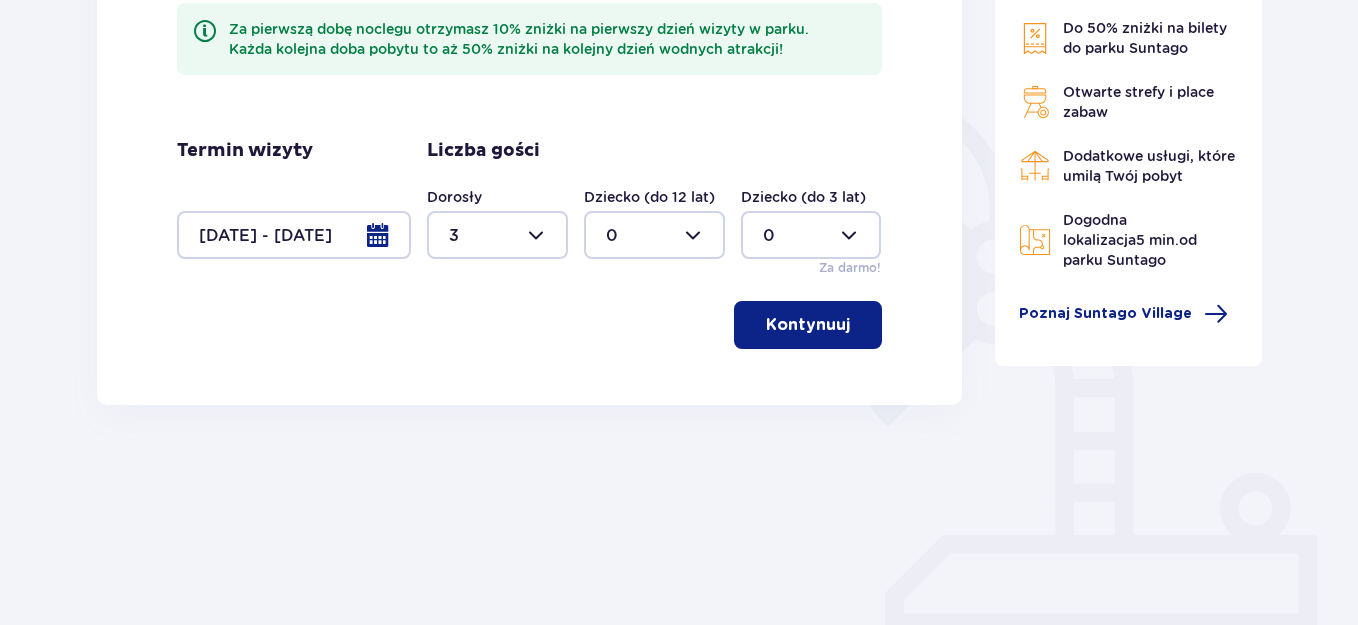 click on "Kontynuuj" at bounding box center [808, 325] 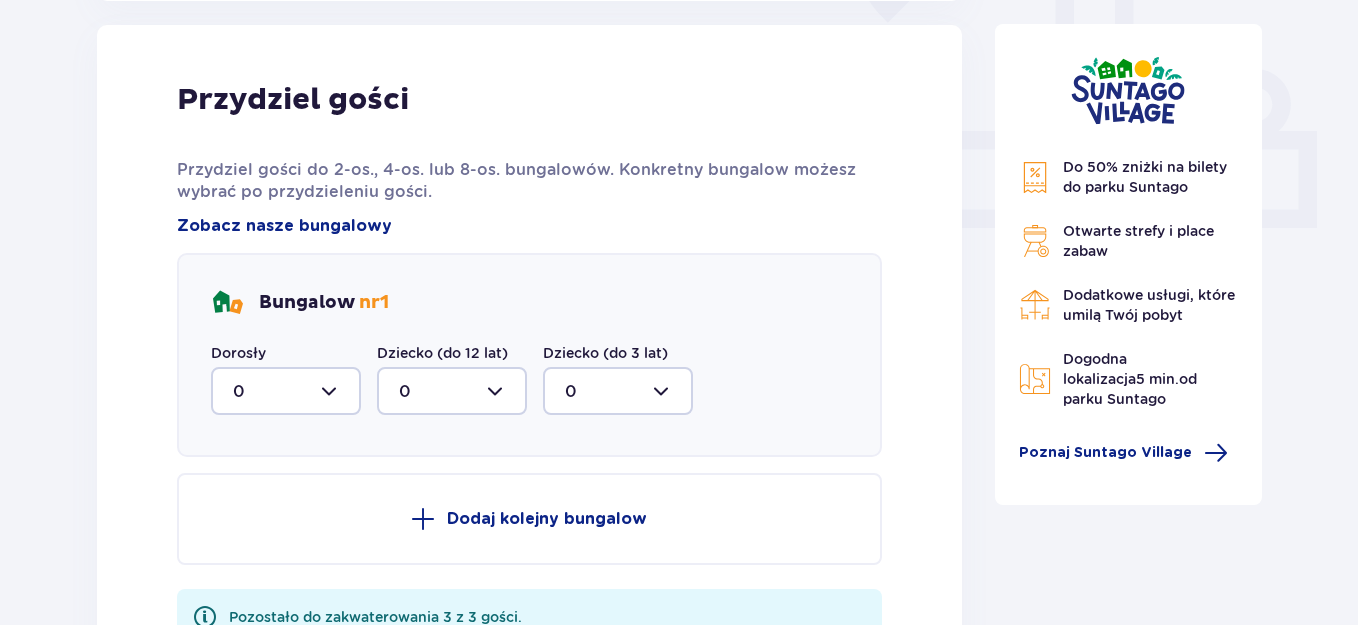 scroll, scrollTop: 806, scrollLeft: 0, axis: vertical 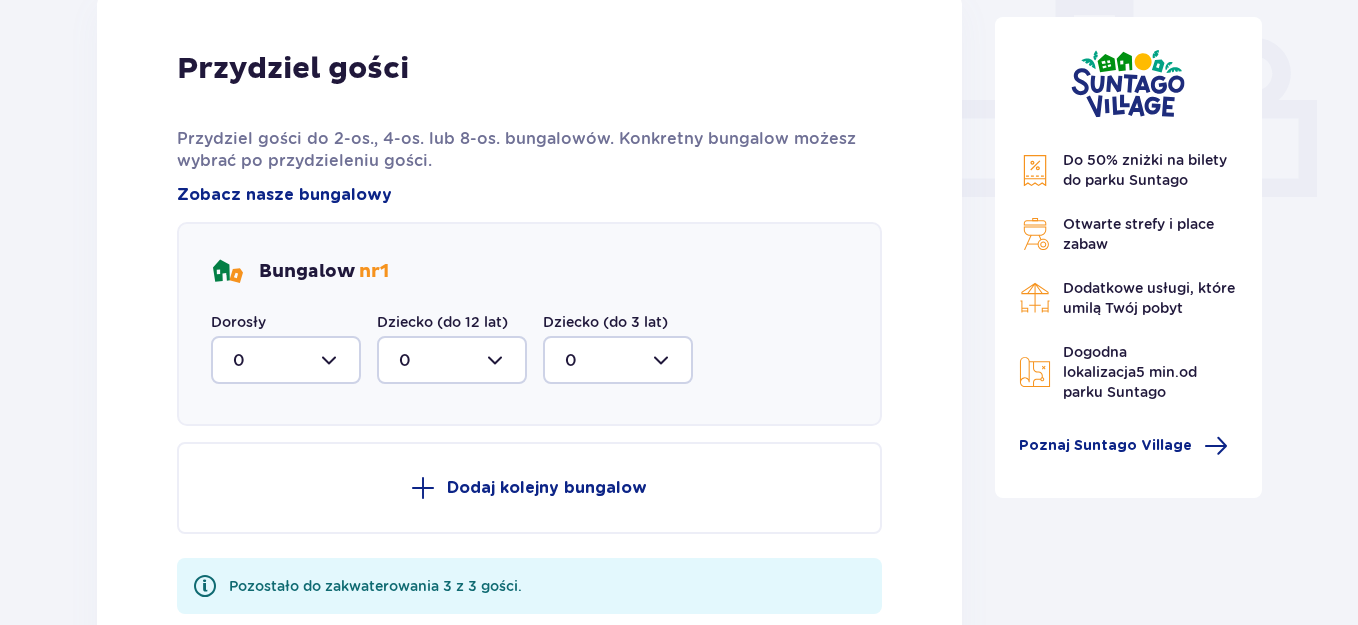 click at bounding box center (286, 360) 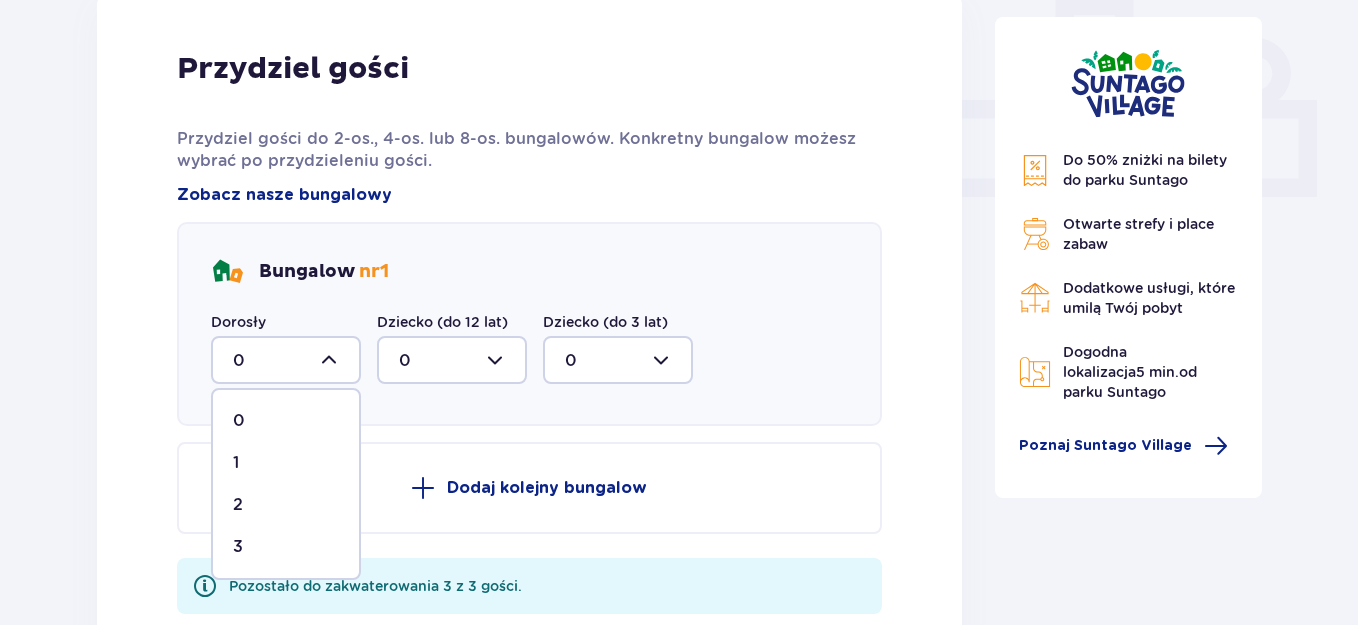 click on "3" at bounding box center (238, 547) 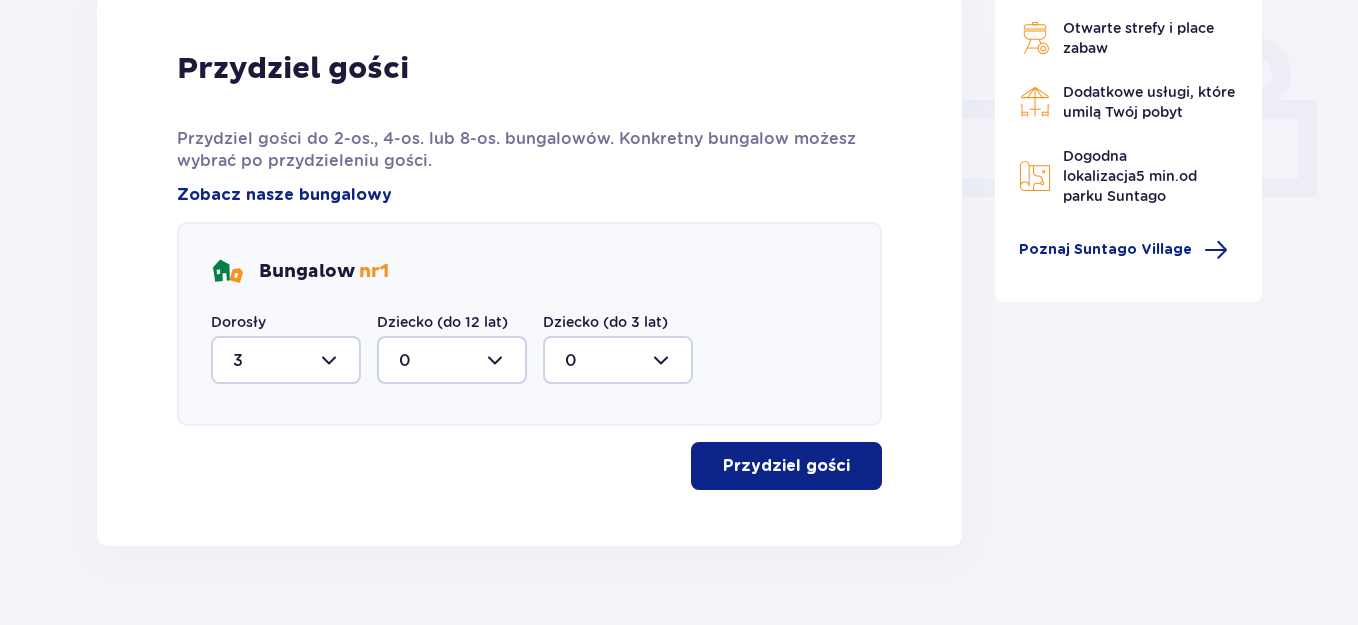 click on "Przydziel gości" at bounding box center (786, 466) 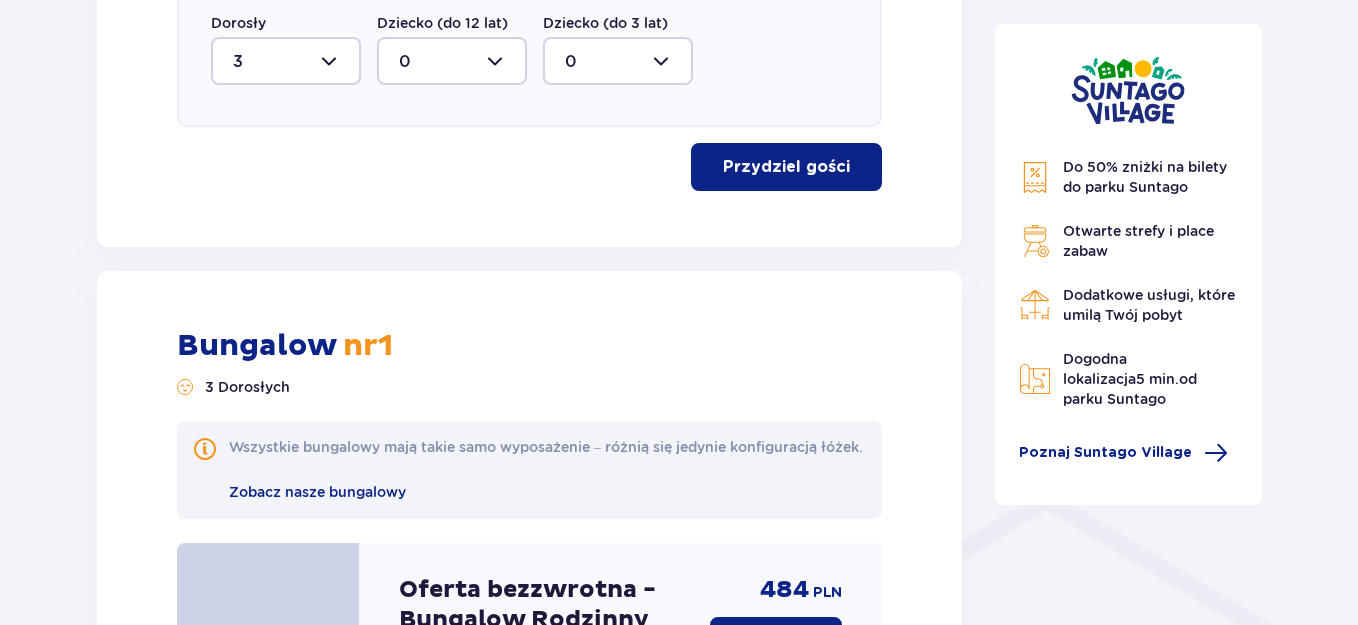 scroll, scrollTop: 1382, scrollLeft: 0, axis: vertical 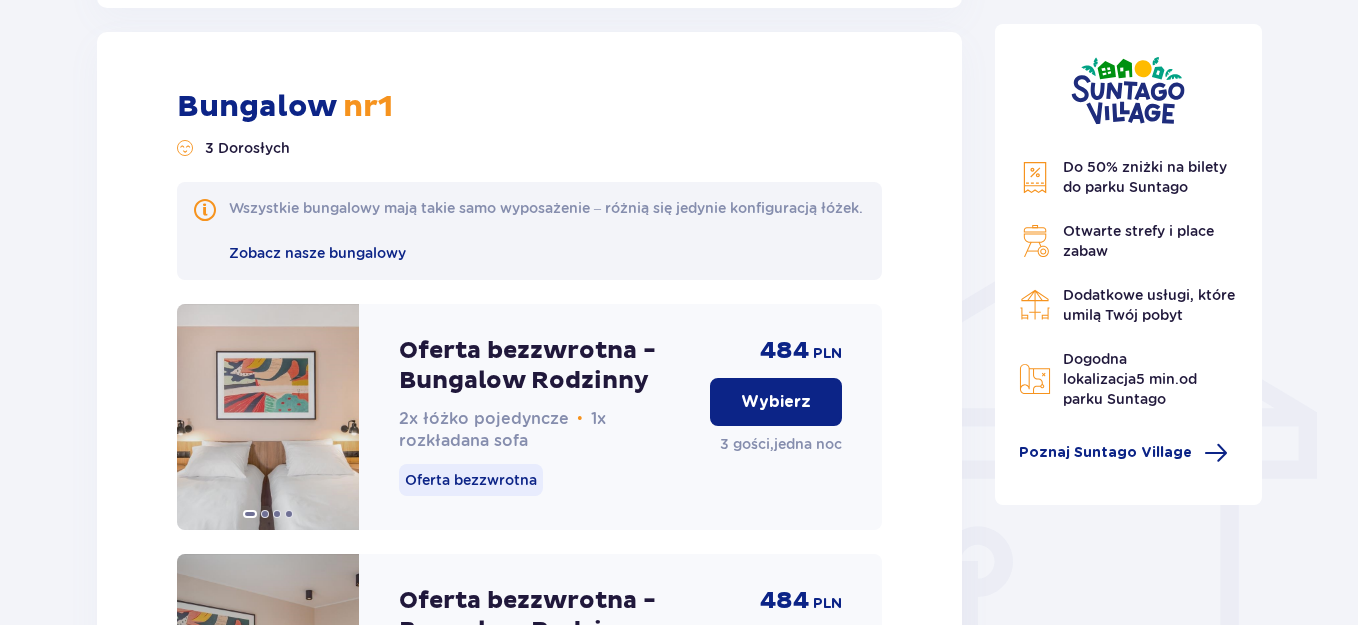 click on "Wybierz" at bounding box center [776, 402] 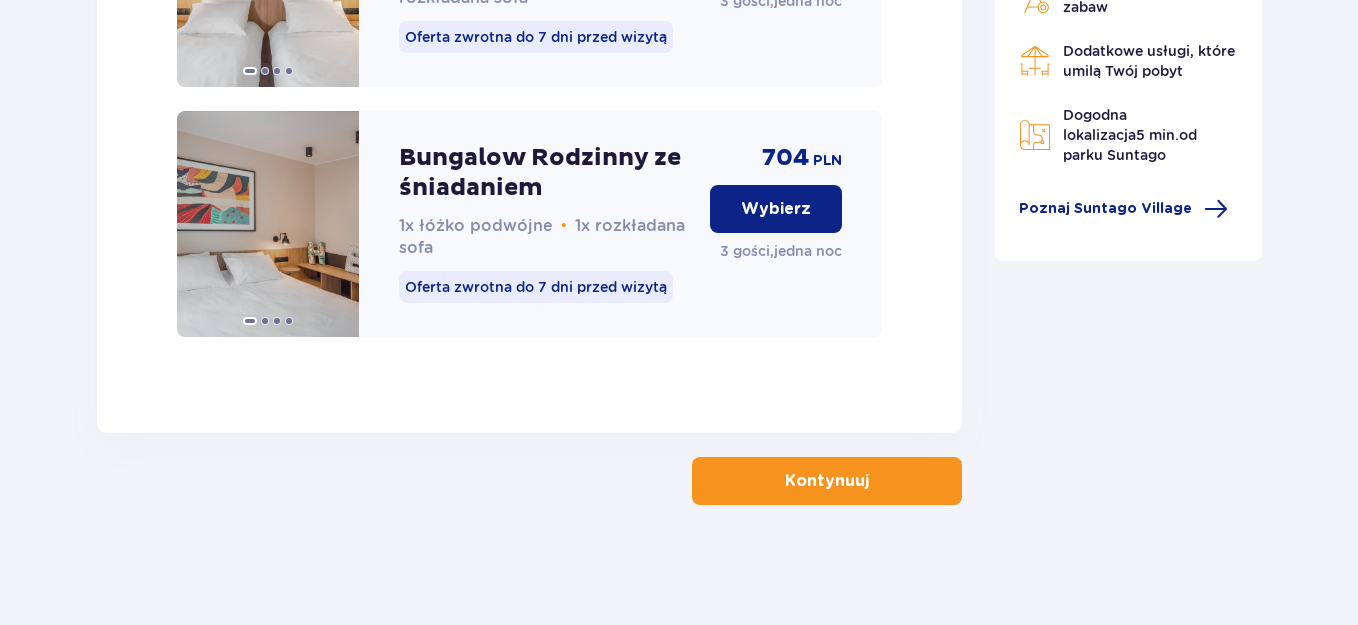 scroll, scrollTop: 3337, scrollLeft: 0, axis: vertical 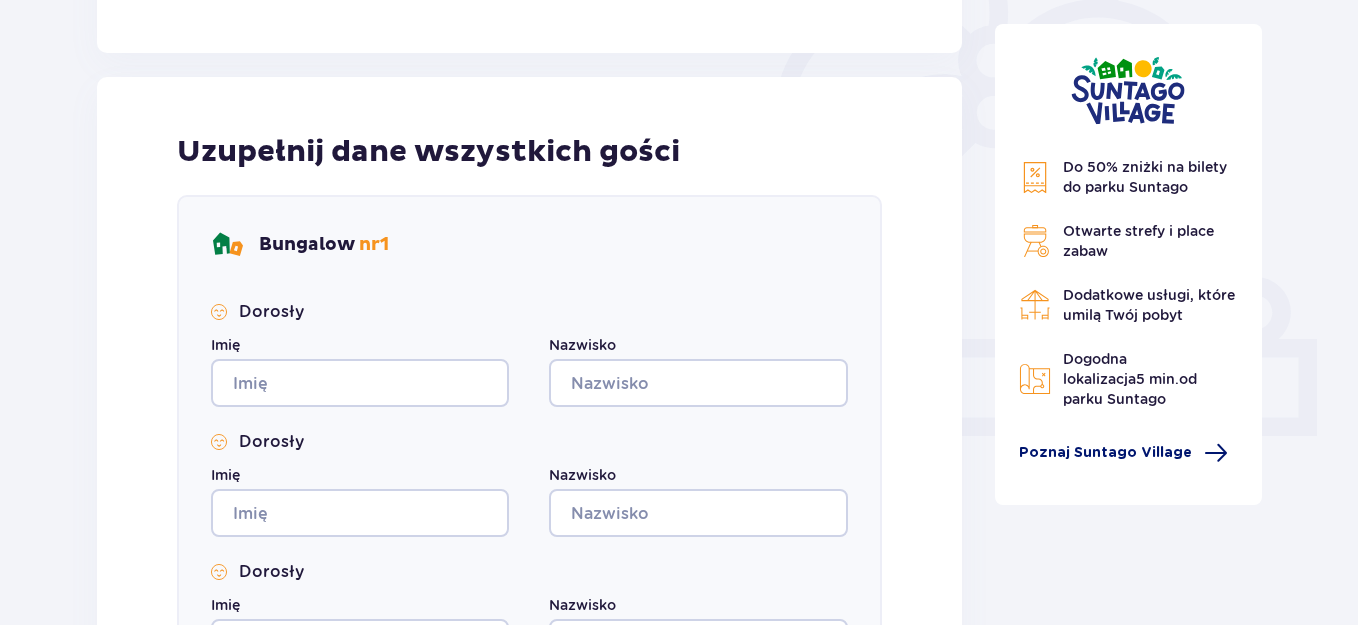 click at bounding box center (1216, 453) 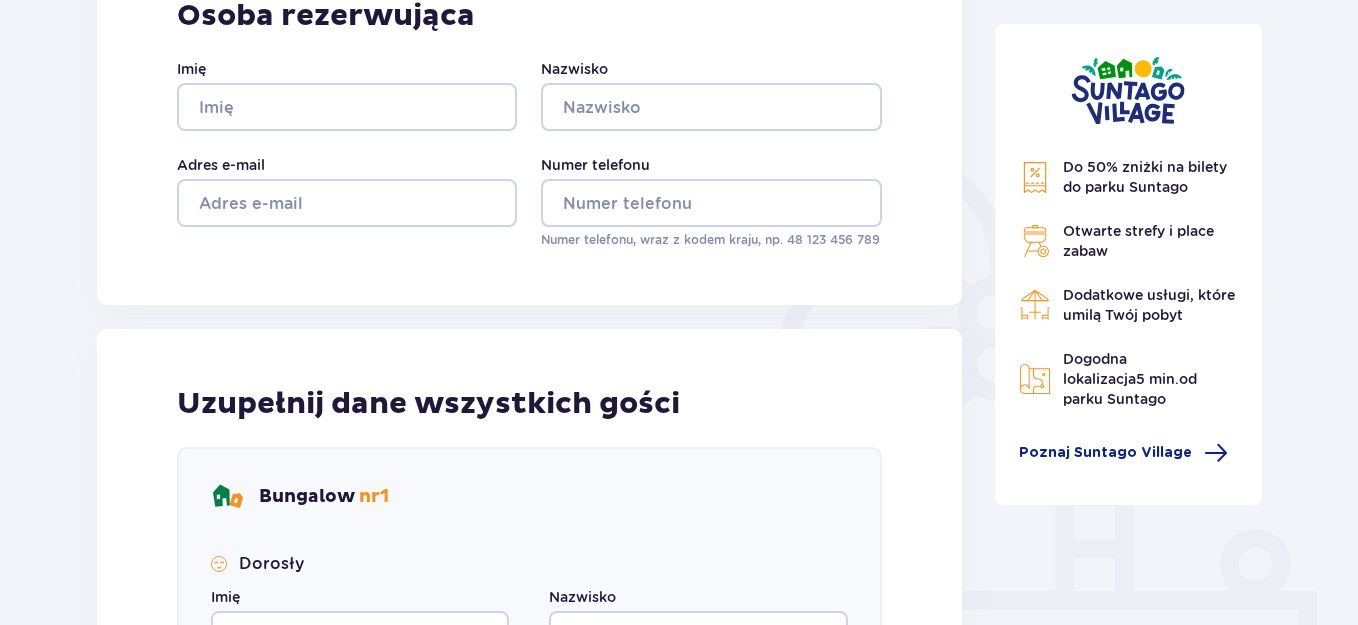 scroll, scrollTop: 0, scrollLeft: 0, axis: both 